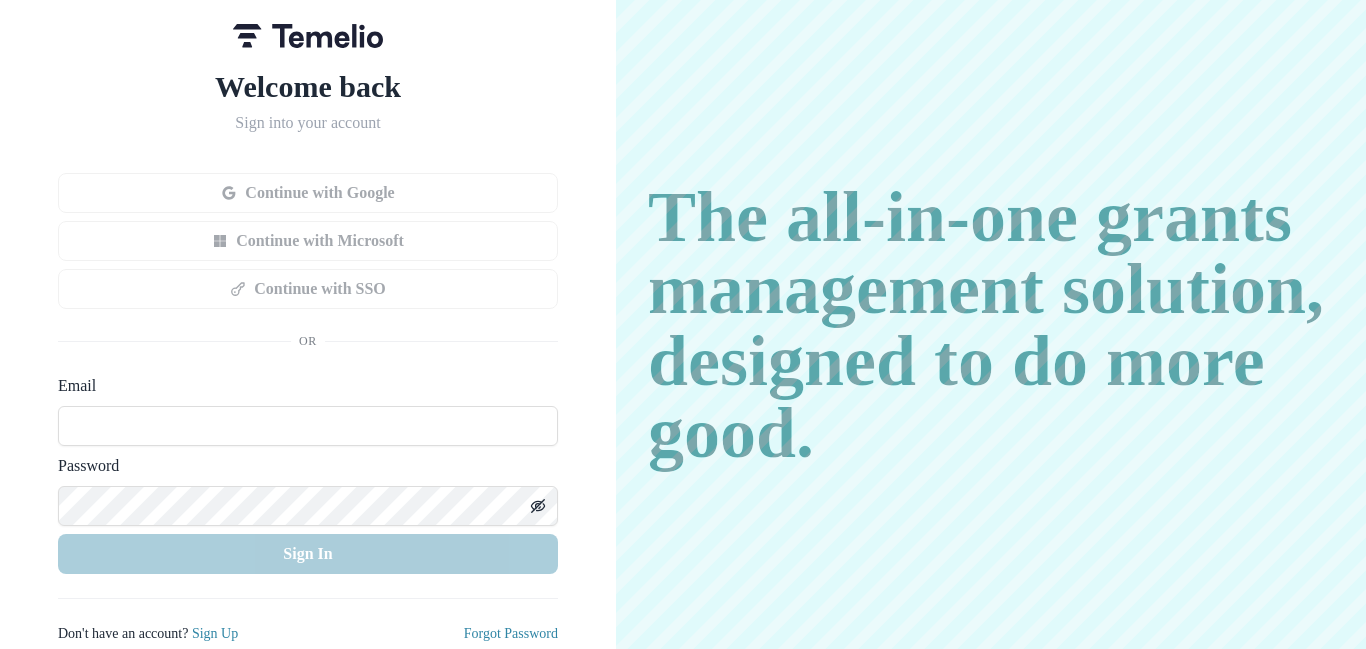 scroll, scrollTop: 0, scrollLeft: 0, axis: both 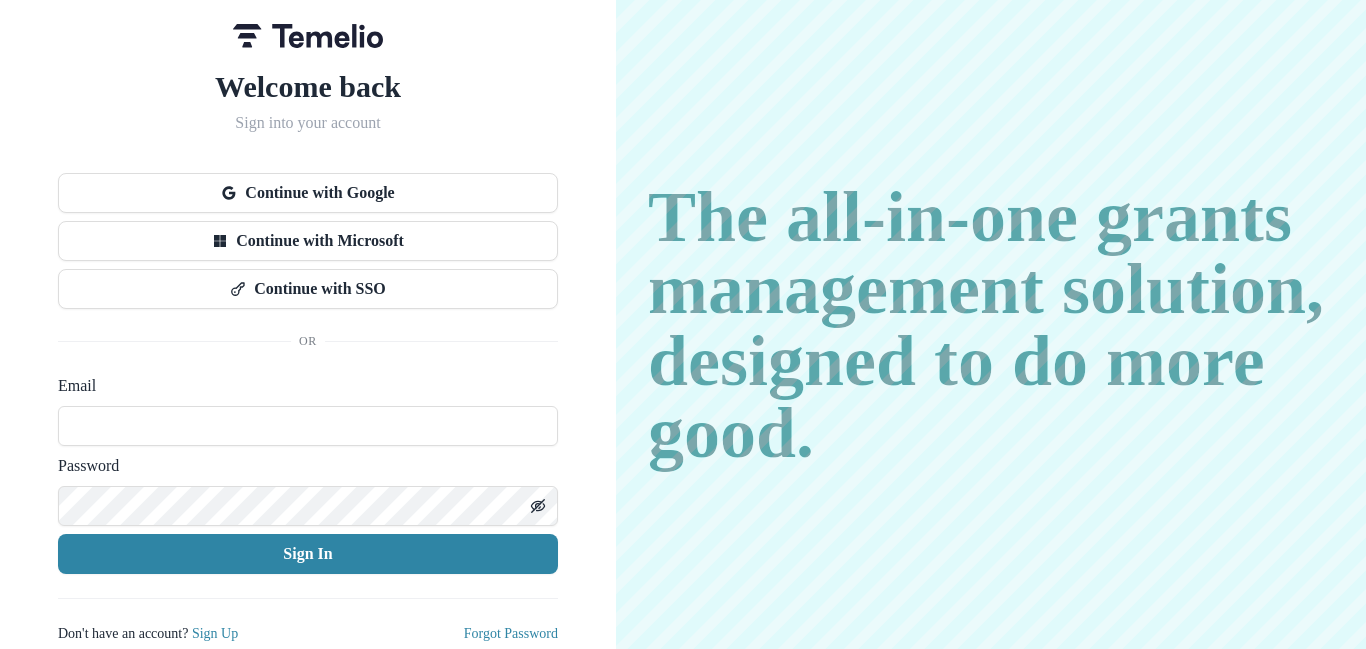 click on "Email" at bounding box center [302, 386] 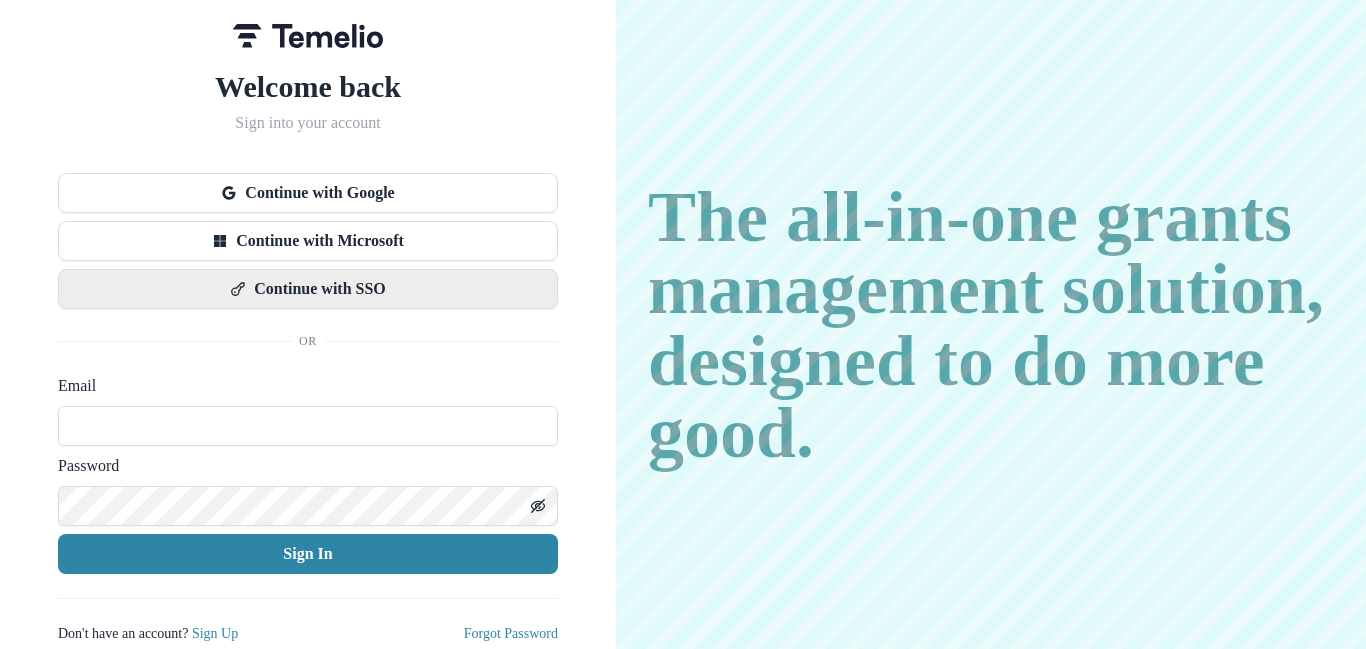 scroll, scrollTop: 5, scrollLeft: 0, axis: vertical 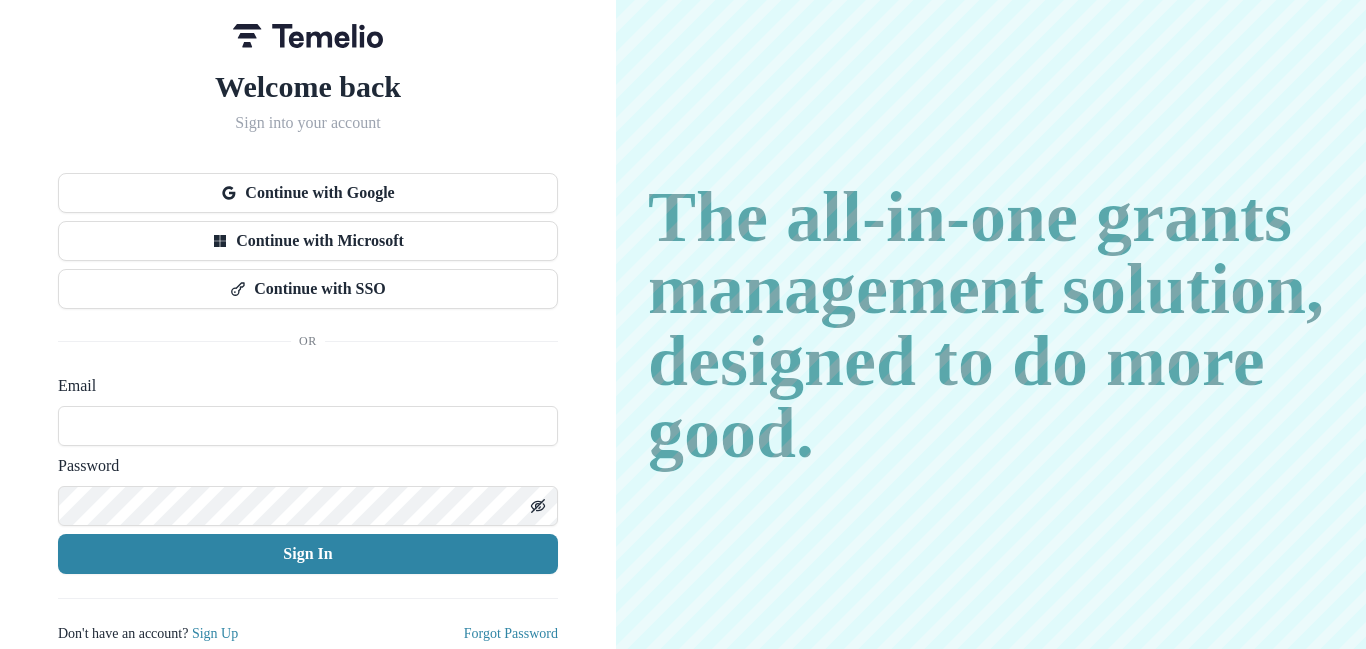 click on "Email" at bounding box center [302, 386] 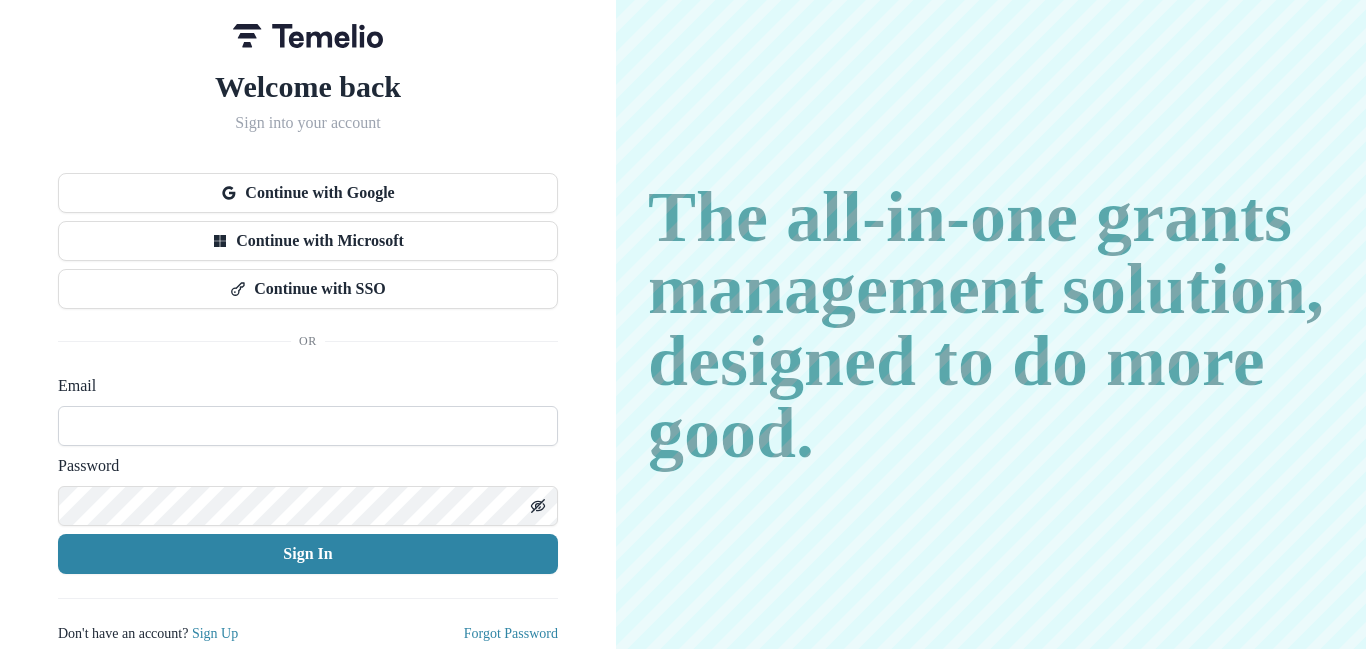 click at bounding box center (308, 426) 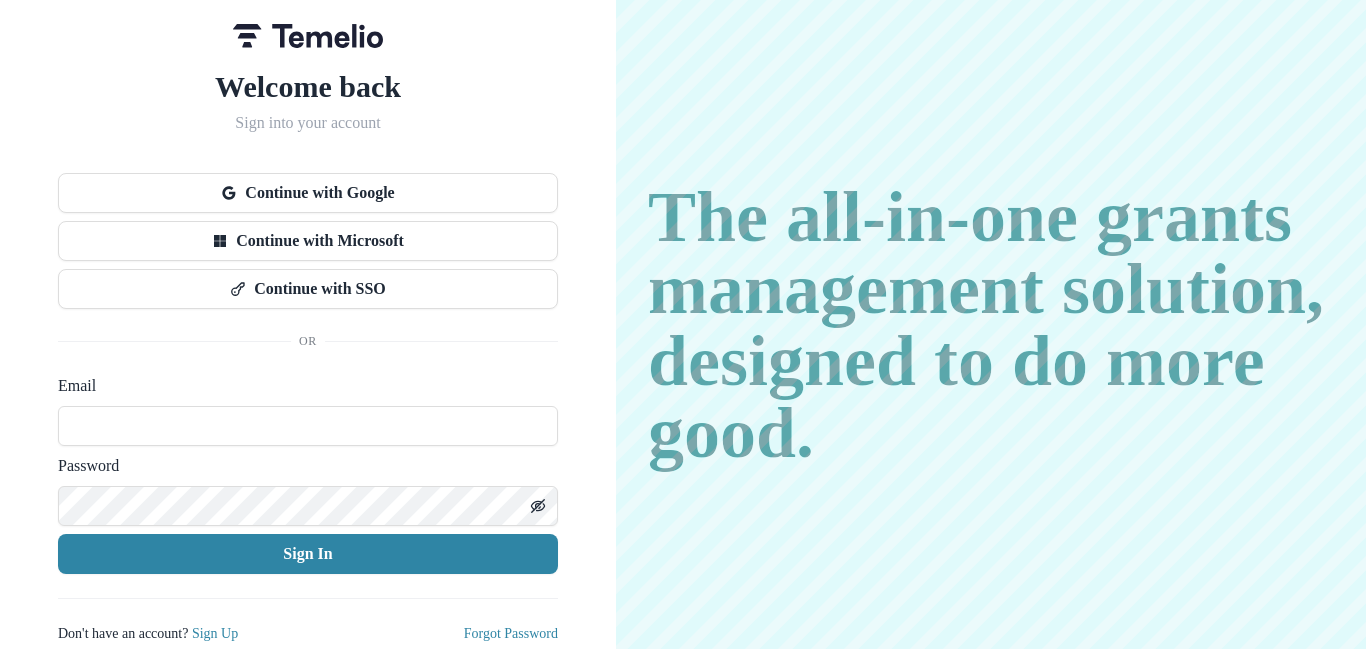 type on "**********" 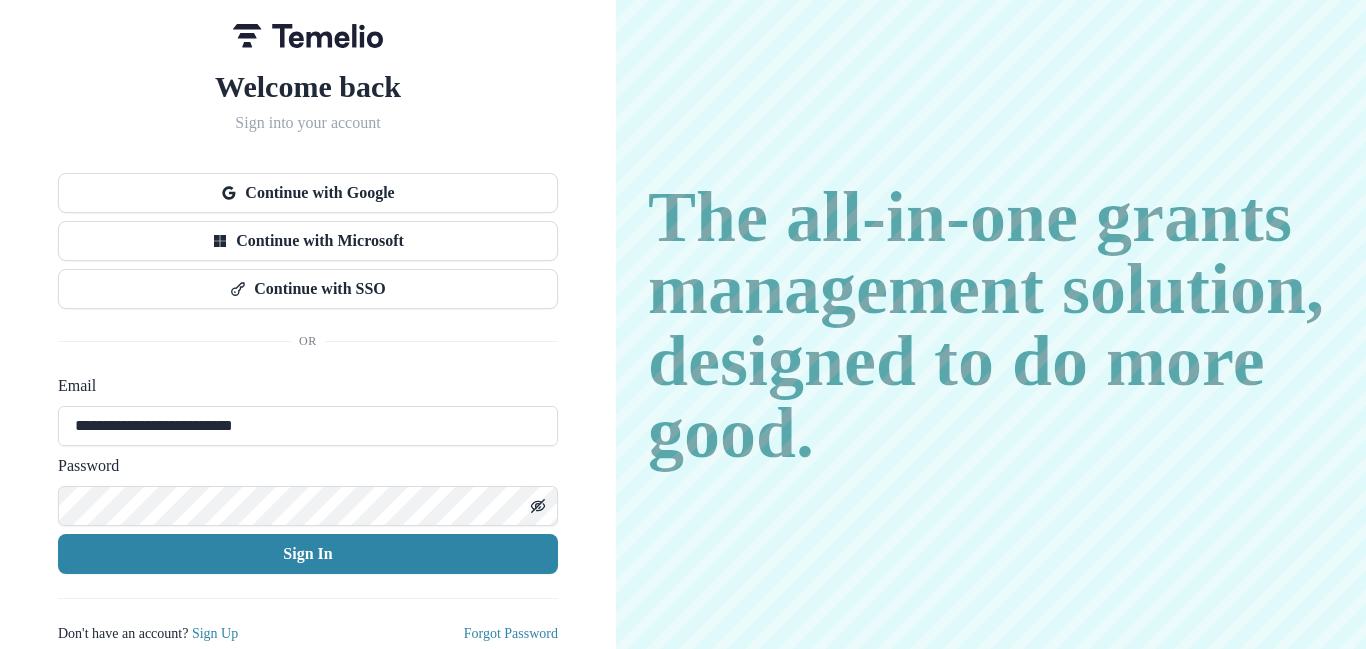 drag, startPoint x: 366, startPoint y: 537, endPoint x: 896, endPoint y: 556, distance: 530.34045 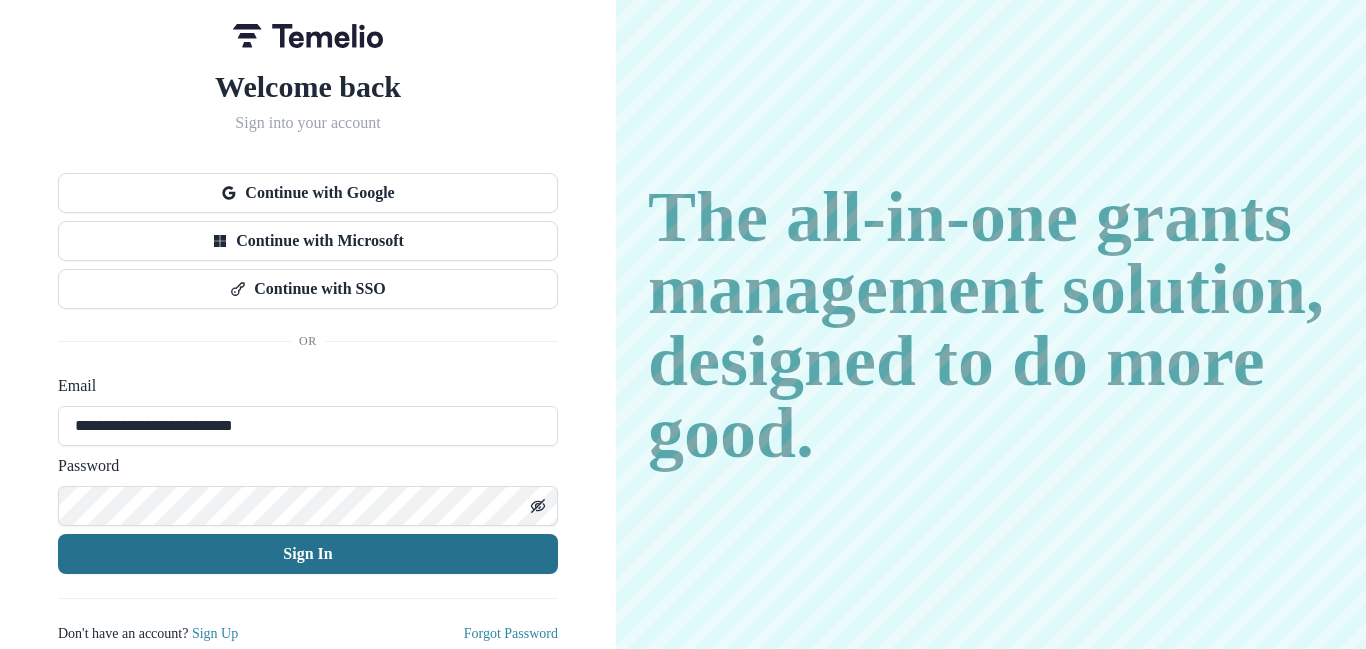 click on "Sign In" at bounding box center (308, 554) 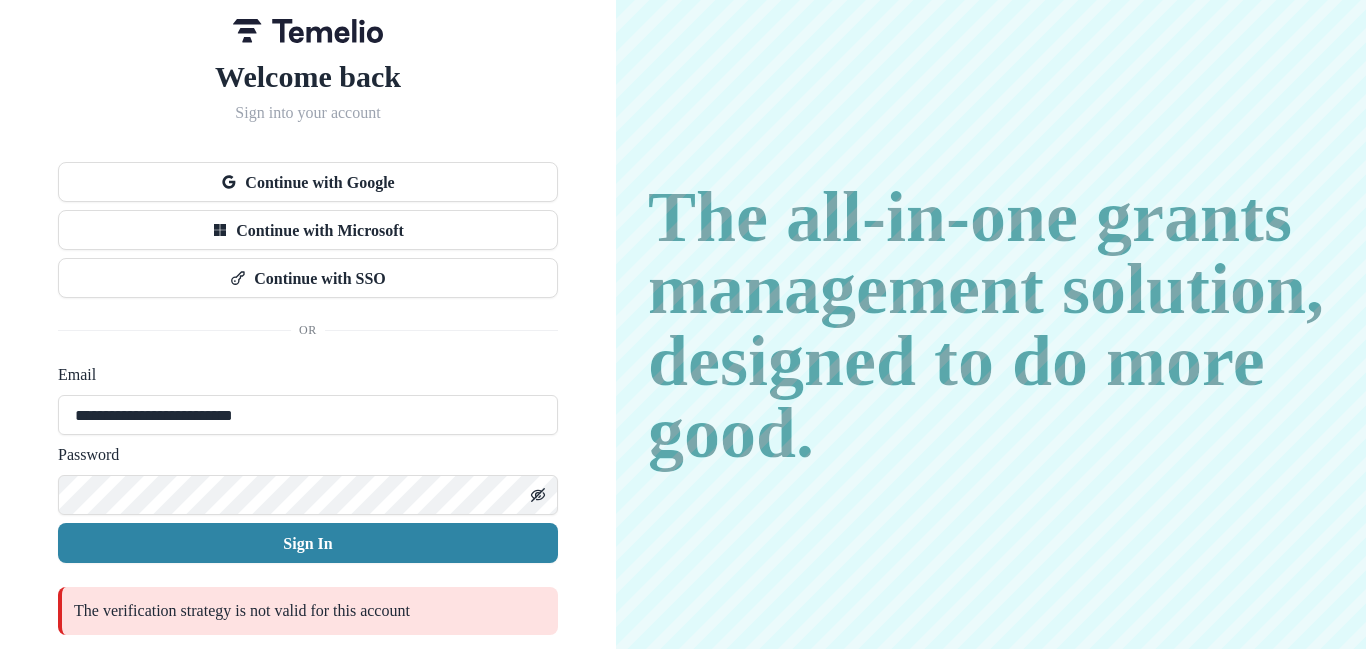 scroll, scrollTop: 77, scrollLeft: 0, axis: vertical 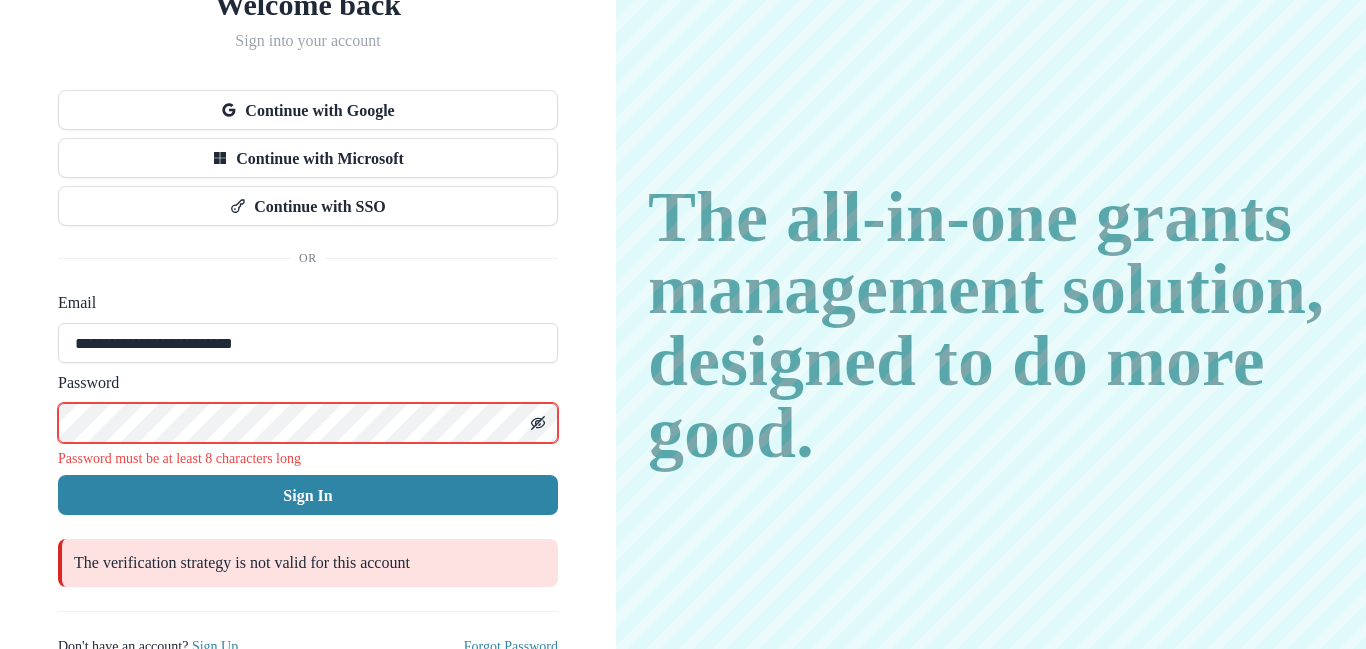 click on "**********" at bounding box center [308, 290] 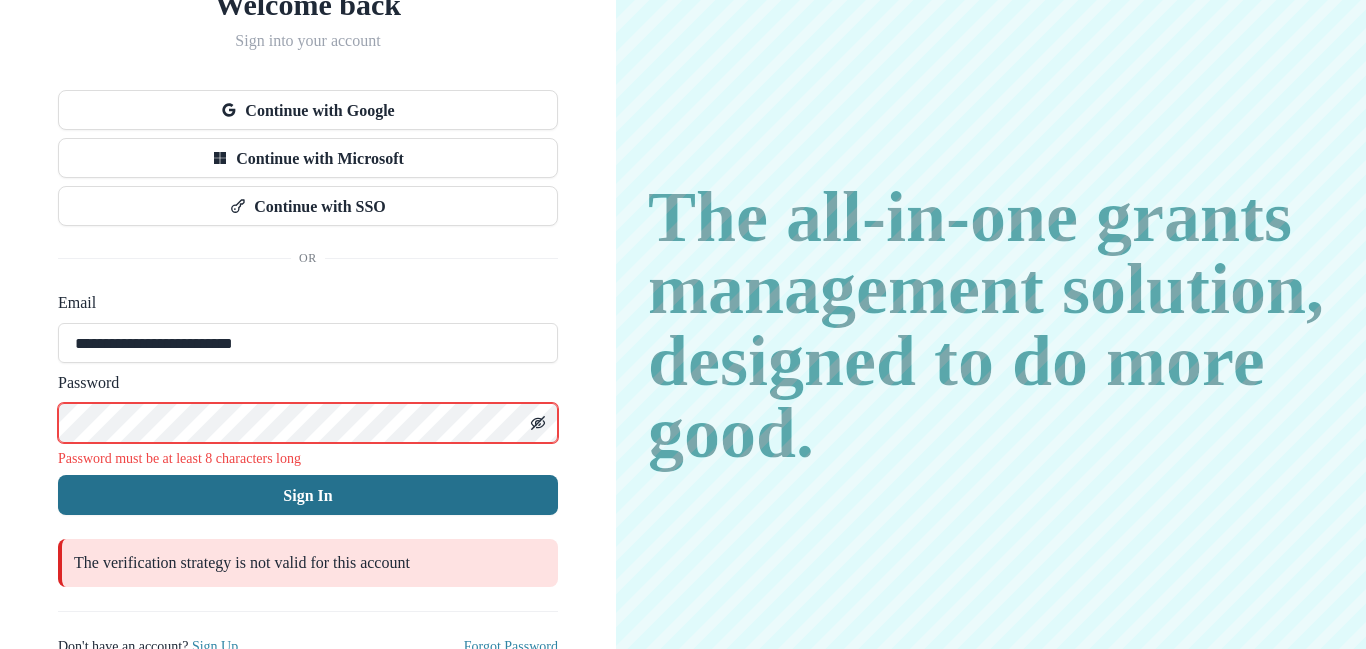 click on "Sign In" at bounding box center [308, 495] 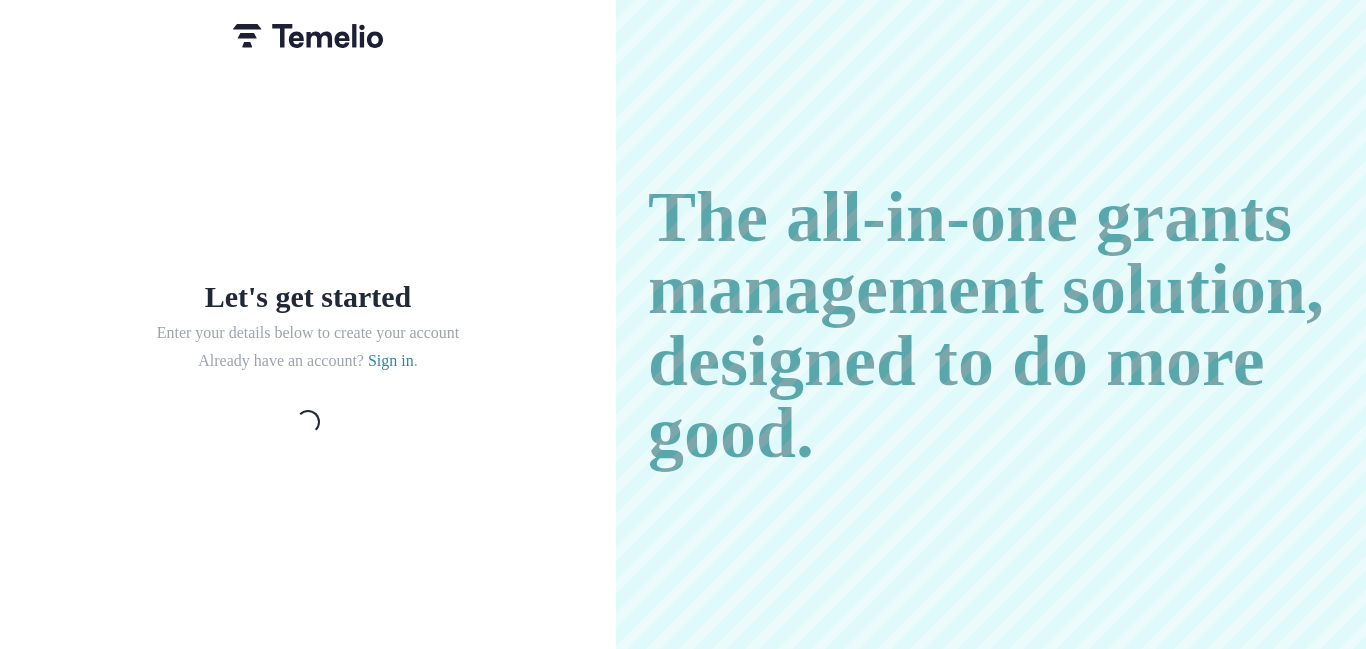 scroll, scrollTop: 0, scrollLeft: 0, axis: both 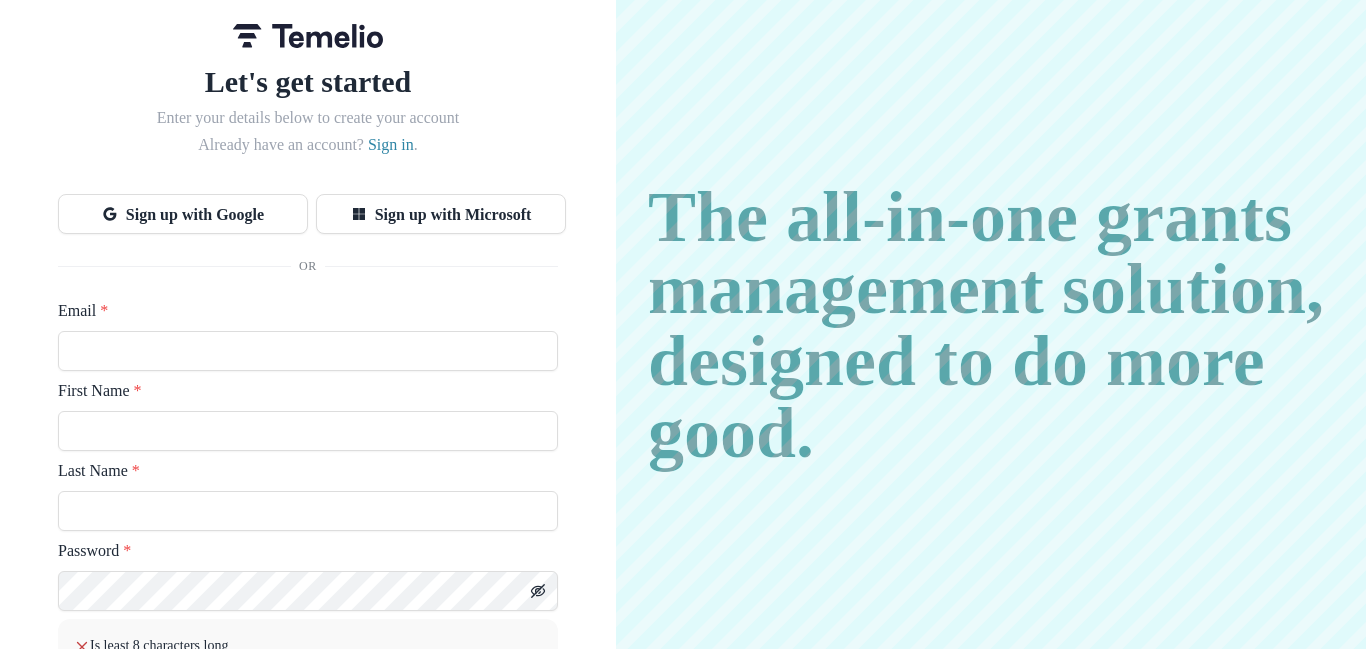 click on "Email *" at bounding box center (302, 311) 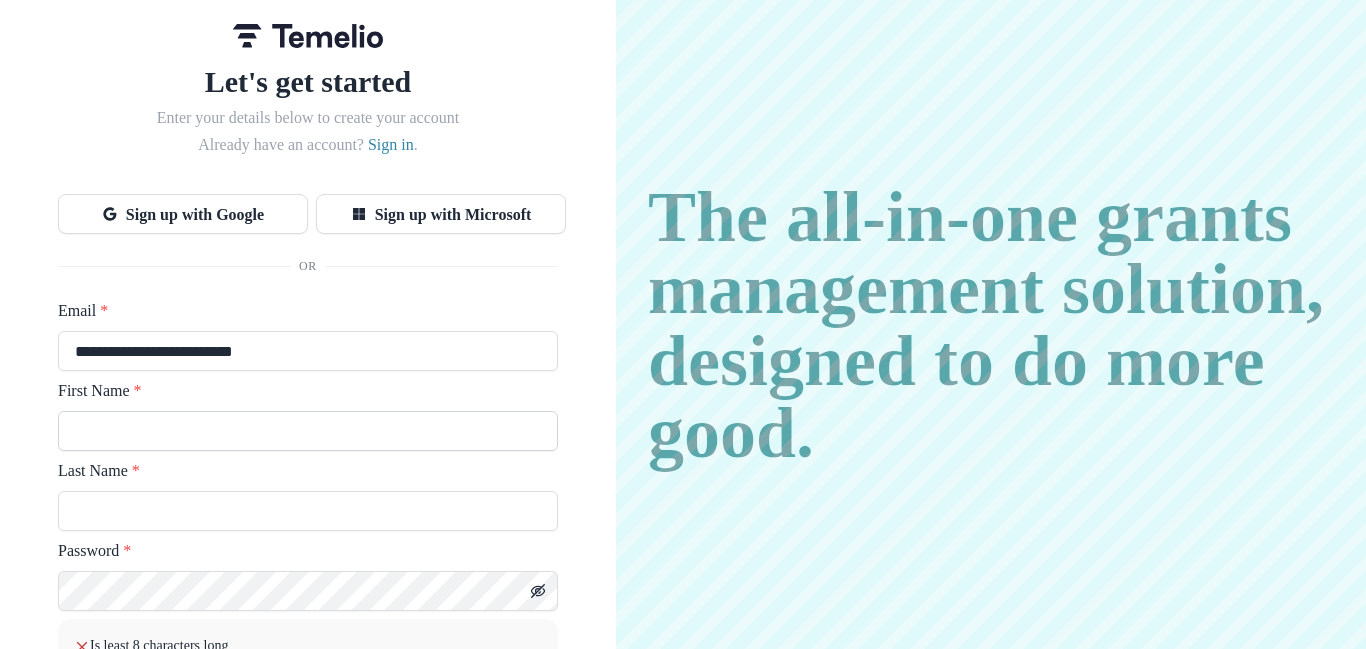 type on "**********" 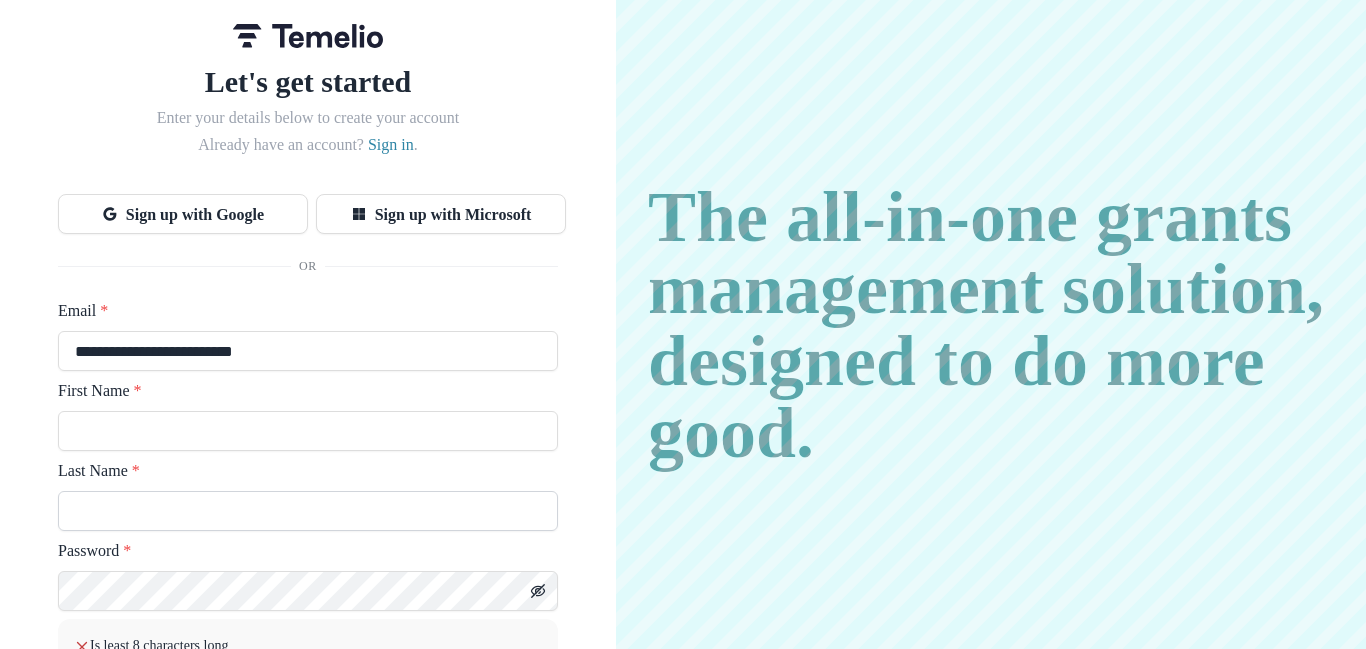 type on "*********" 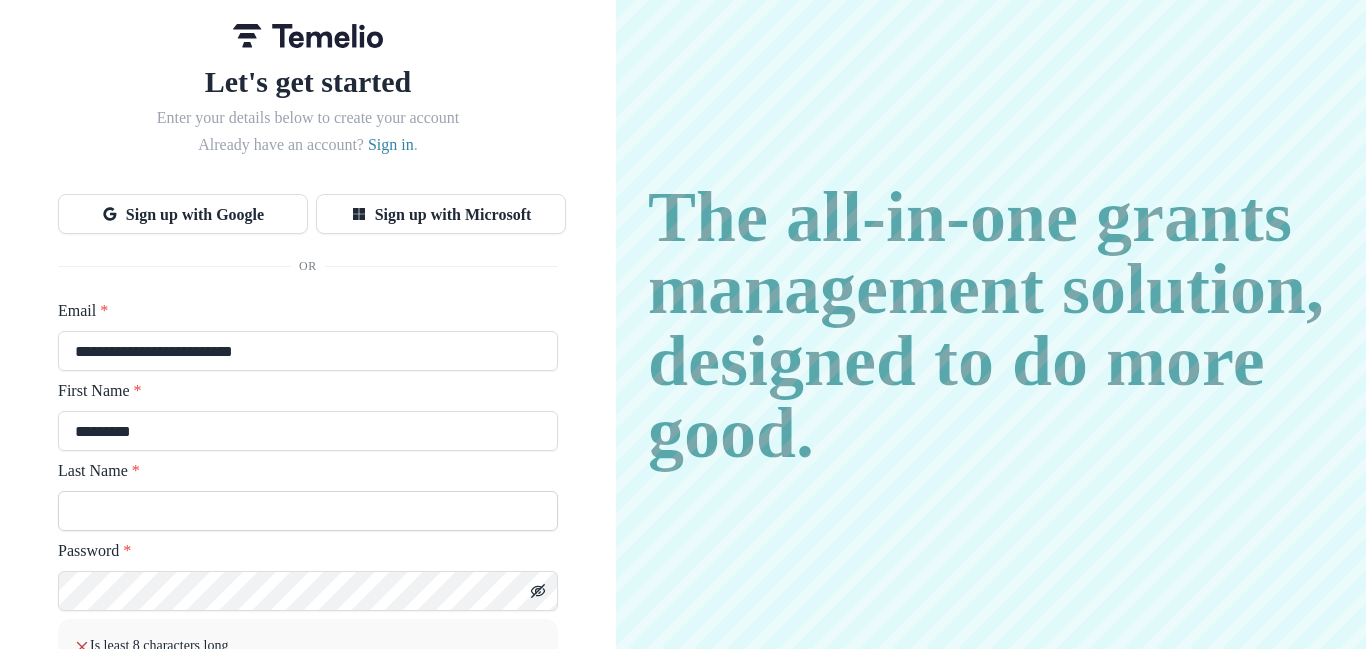 click on "Last Name *" at bounding box center (308, 511) 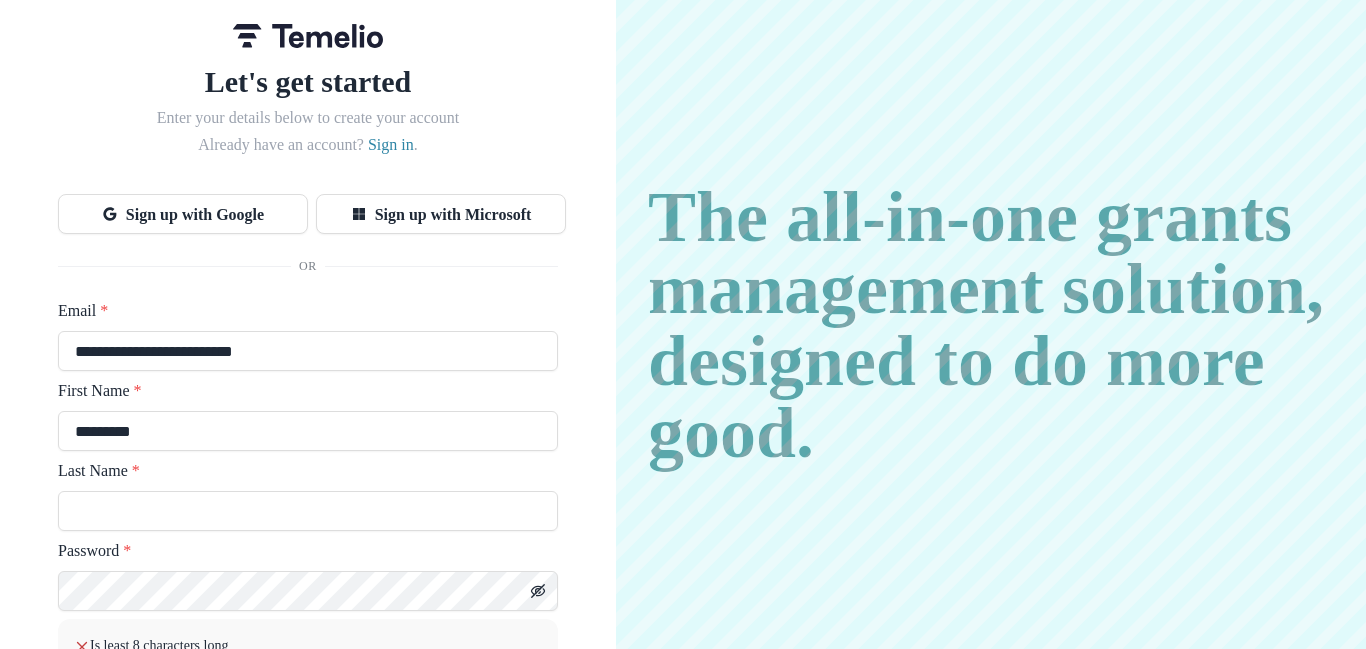 type on "**********" 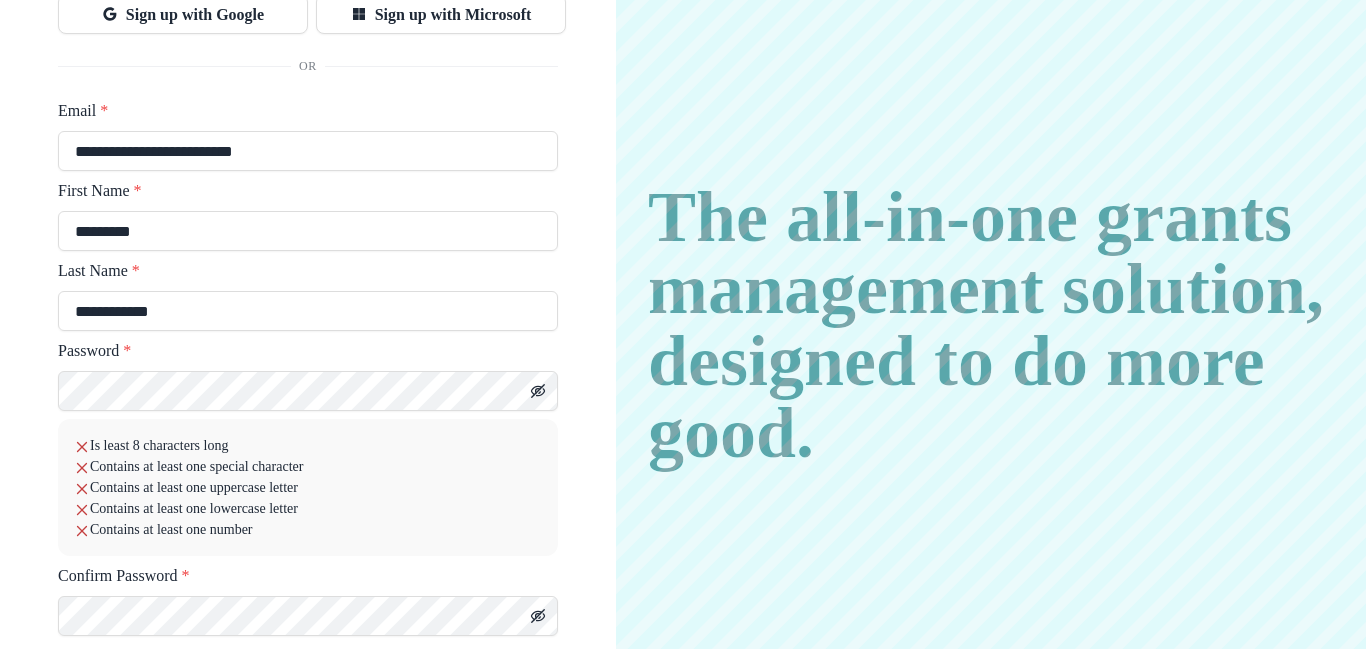 scroll, scrollTop: 259, scrollLeft: 0, axis: vertical 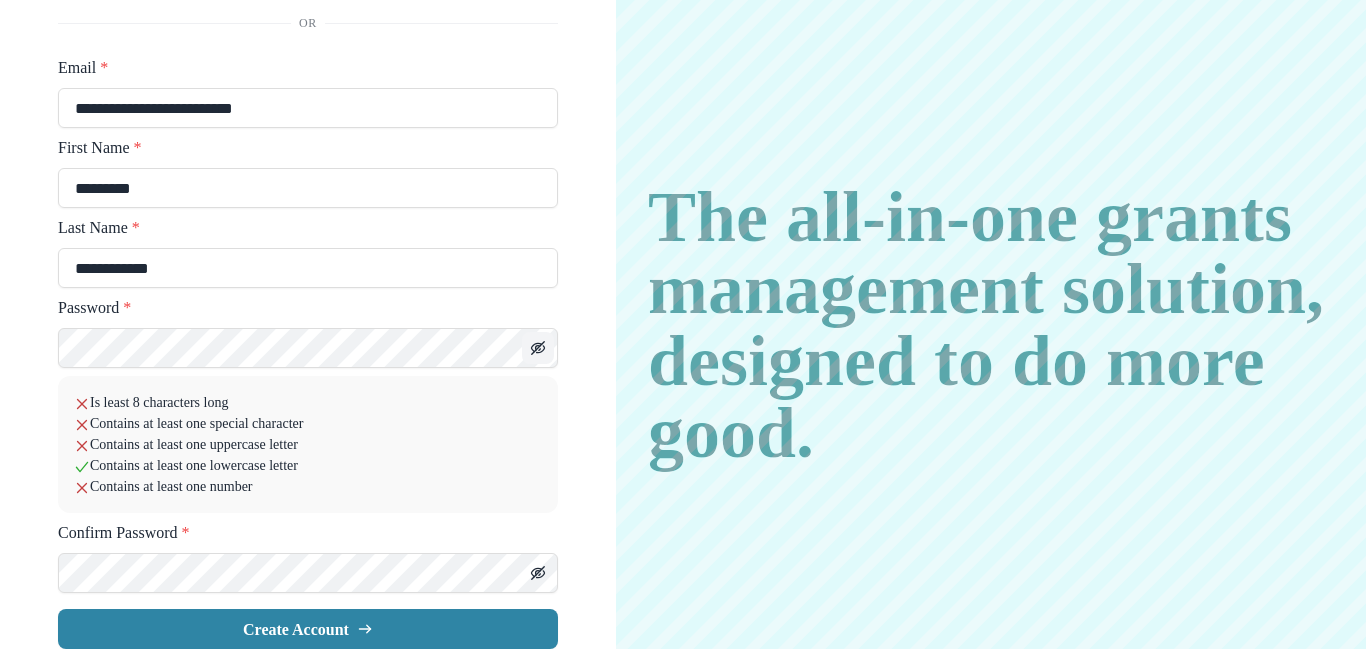 click at bounding box center (537, 348) 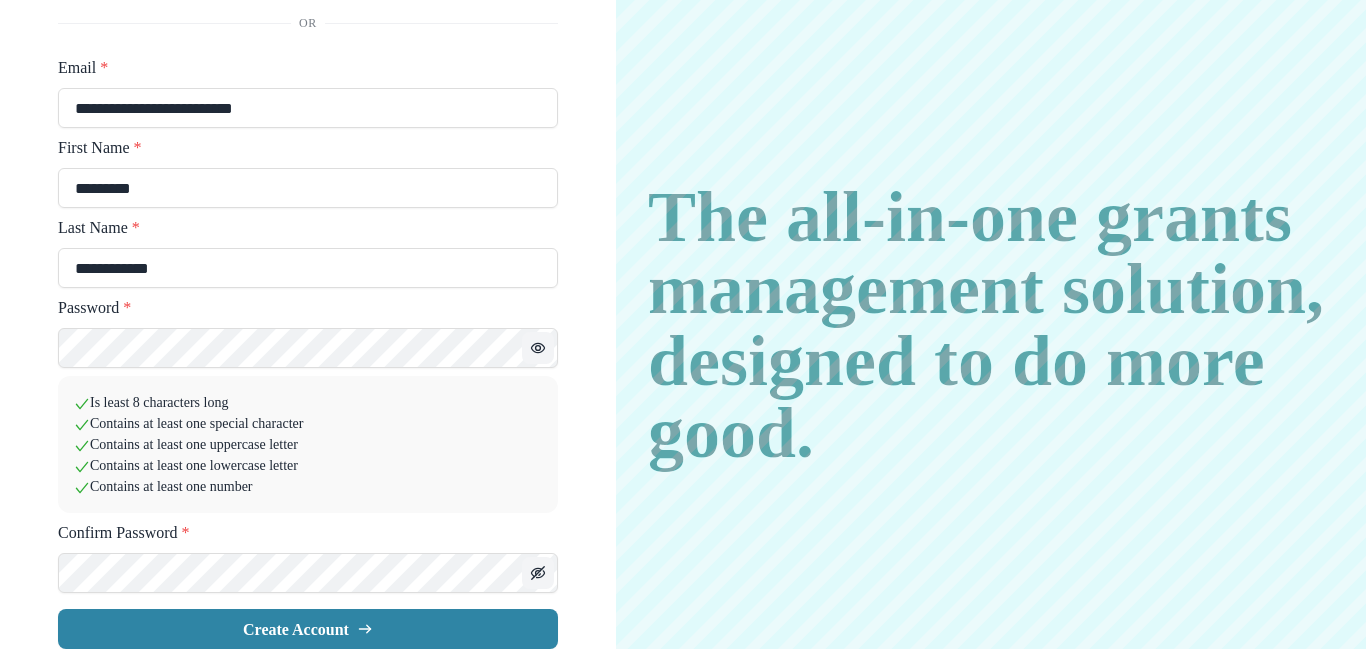 click at bounding box center [538, 348] 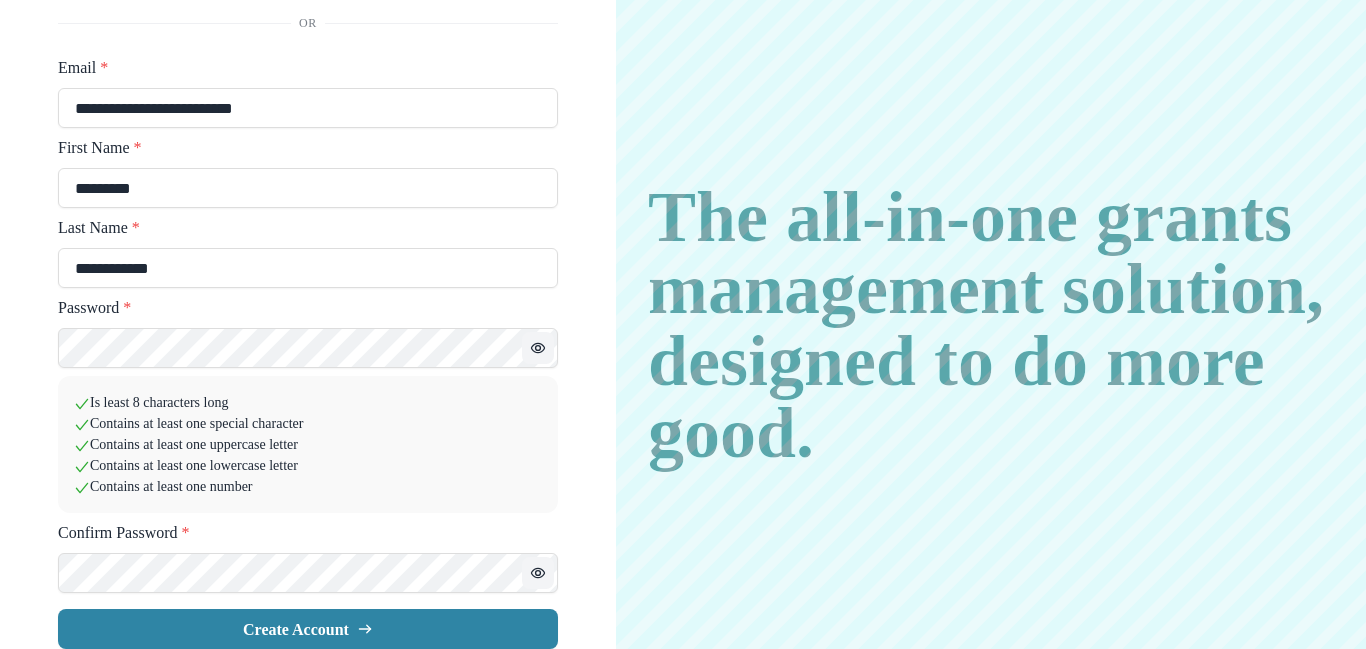 type 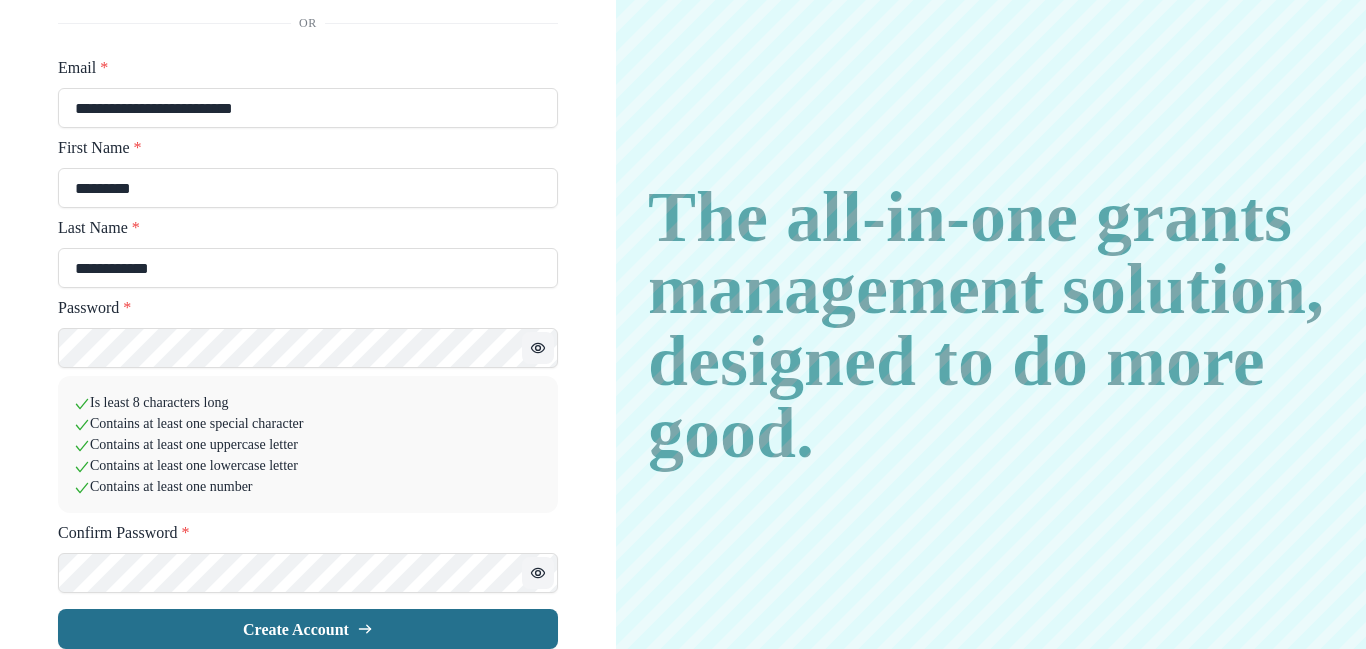 click on "Create Account" at bounding box center [308, 629] 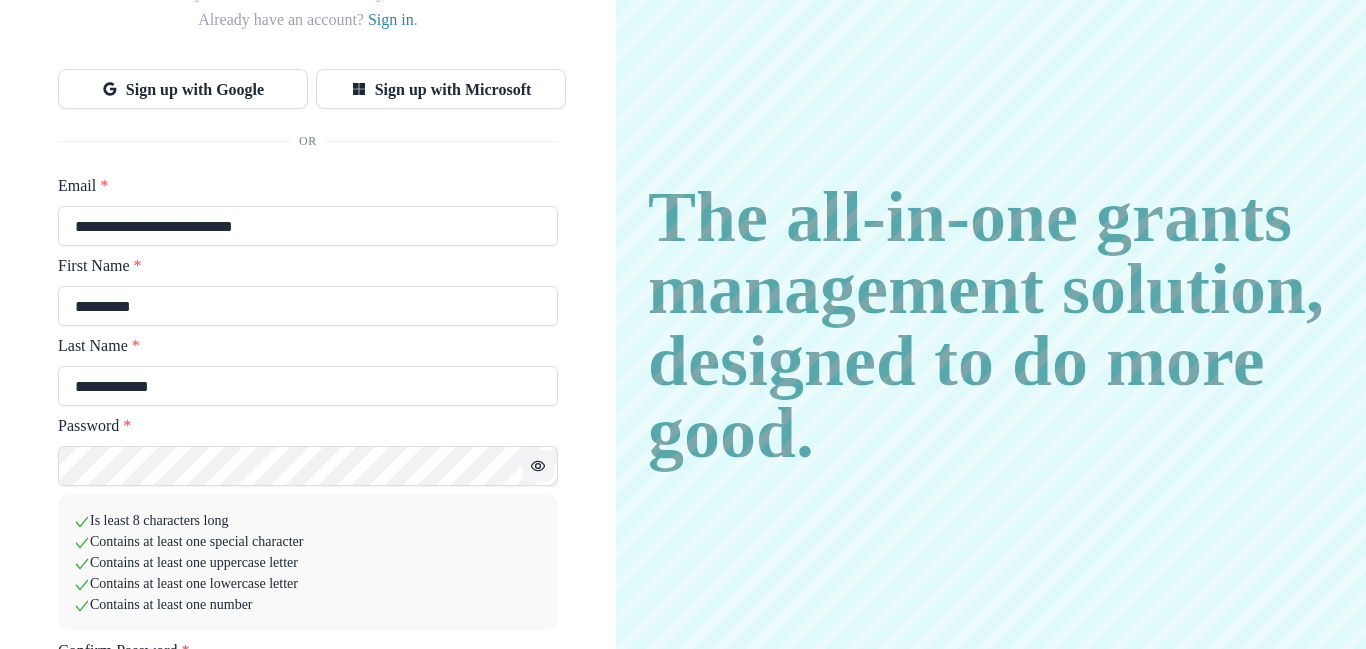 scroll, scrollTop: 259, scrollLeft: 0, axis: vertical 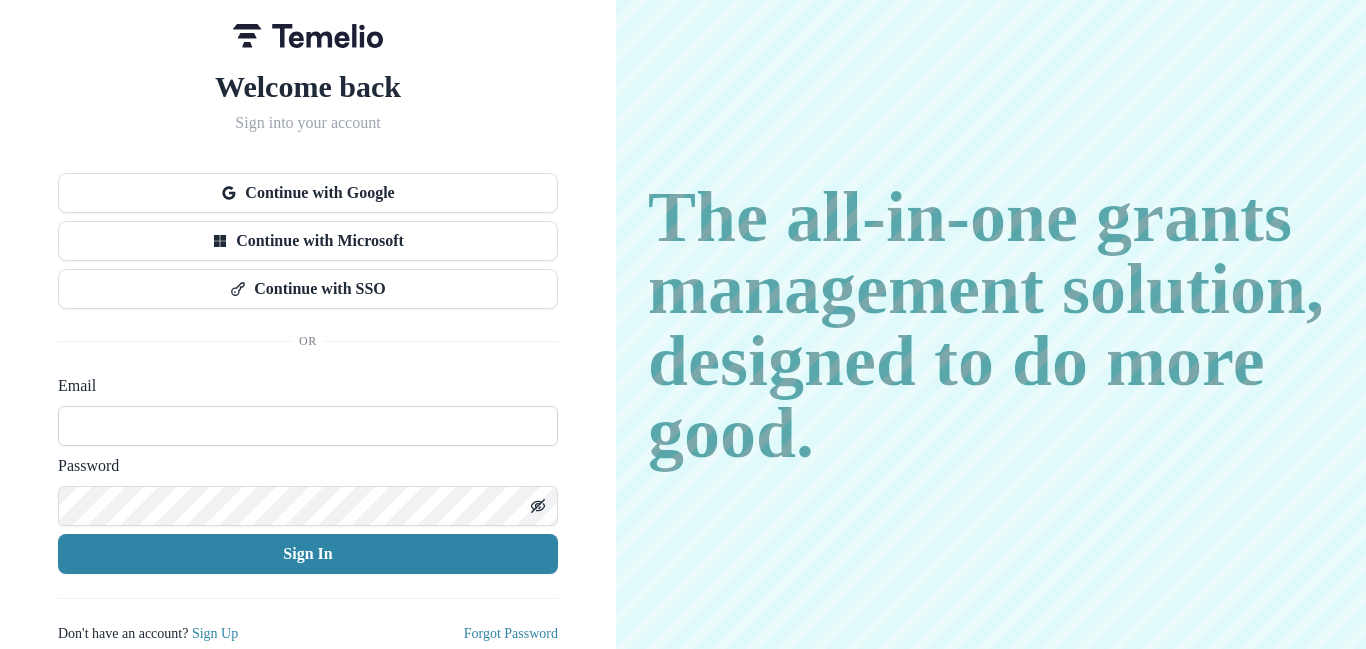 click at bounding box center (308, 426) 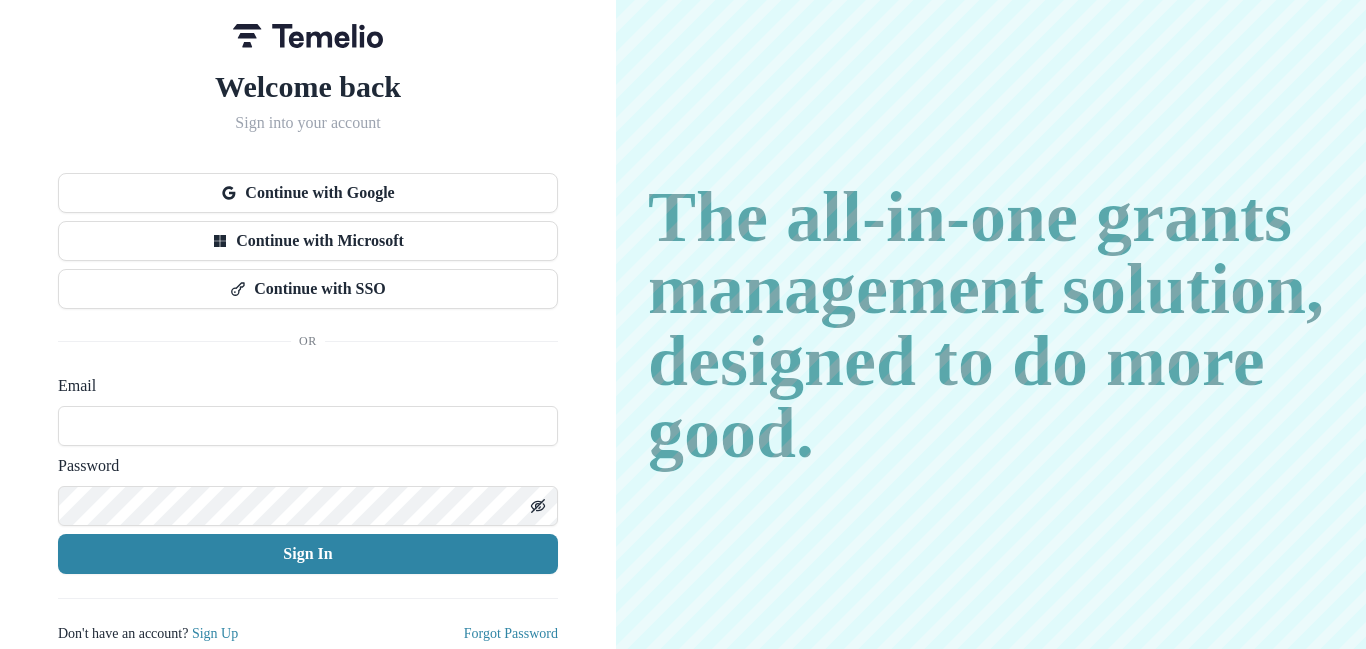 type on "**********" 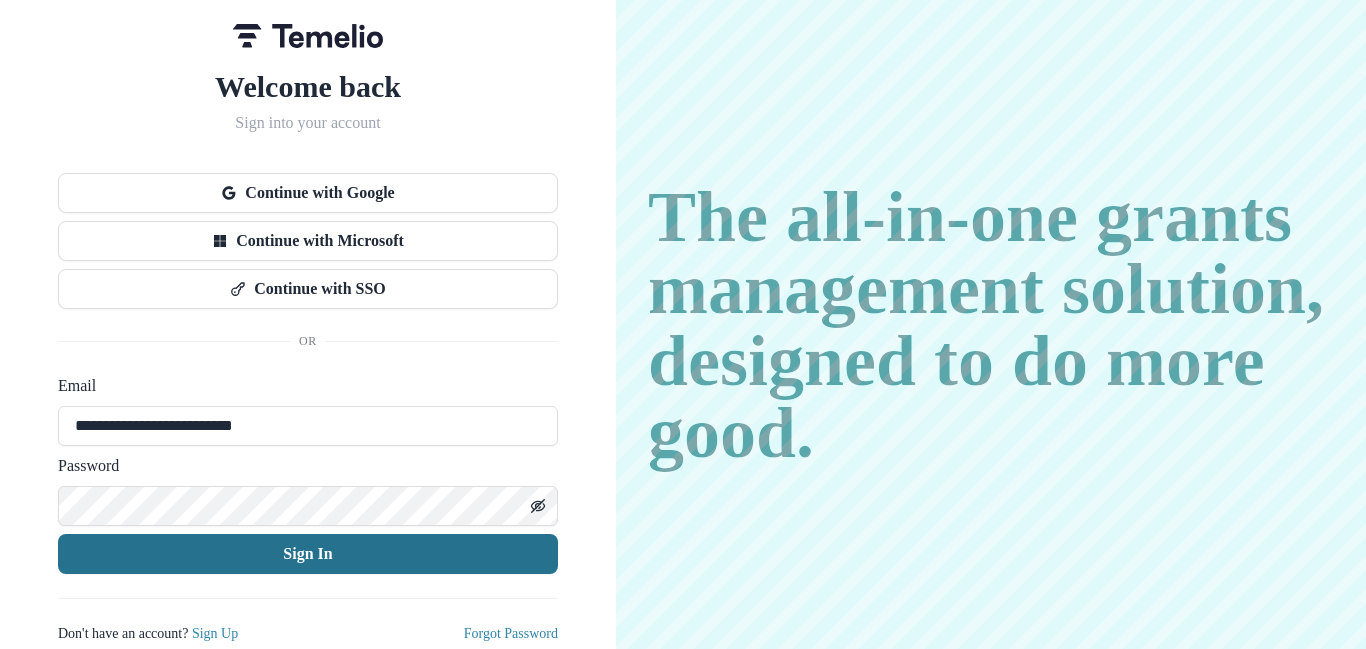 scroll, scrollTop: 5, scrollLeft: 0, axis: vertical 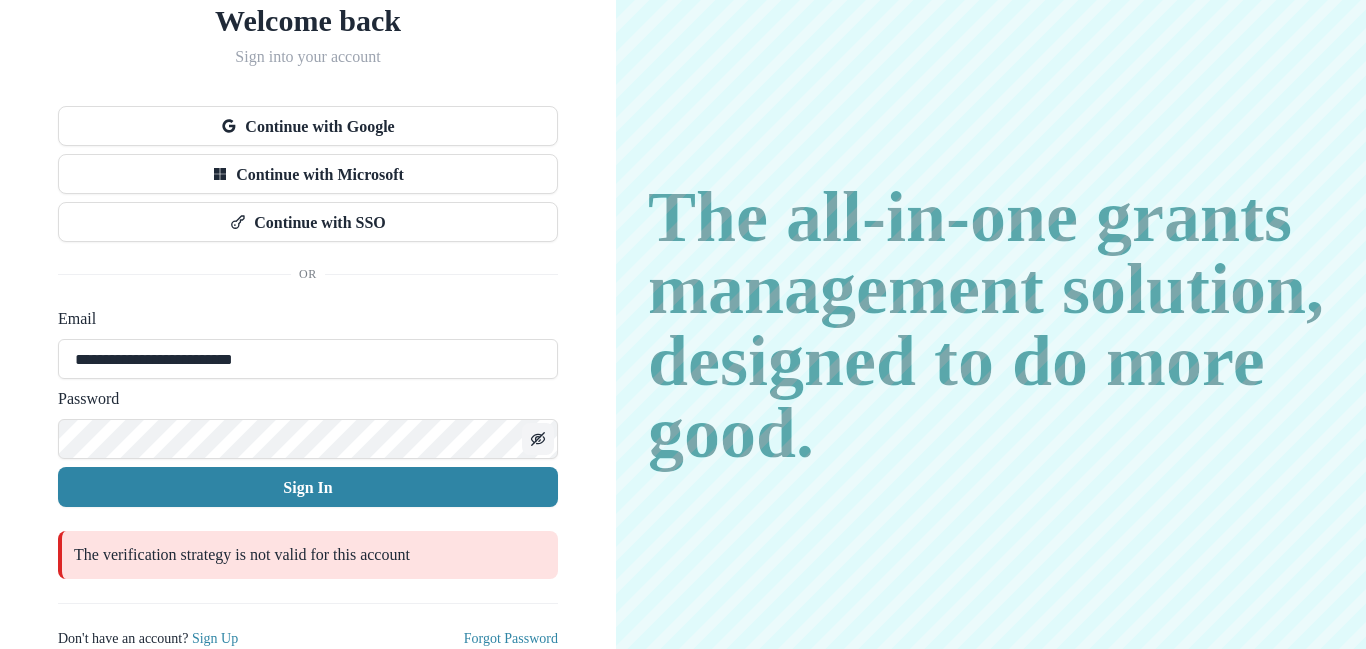 click at bounding box center [539, 440] 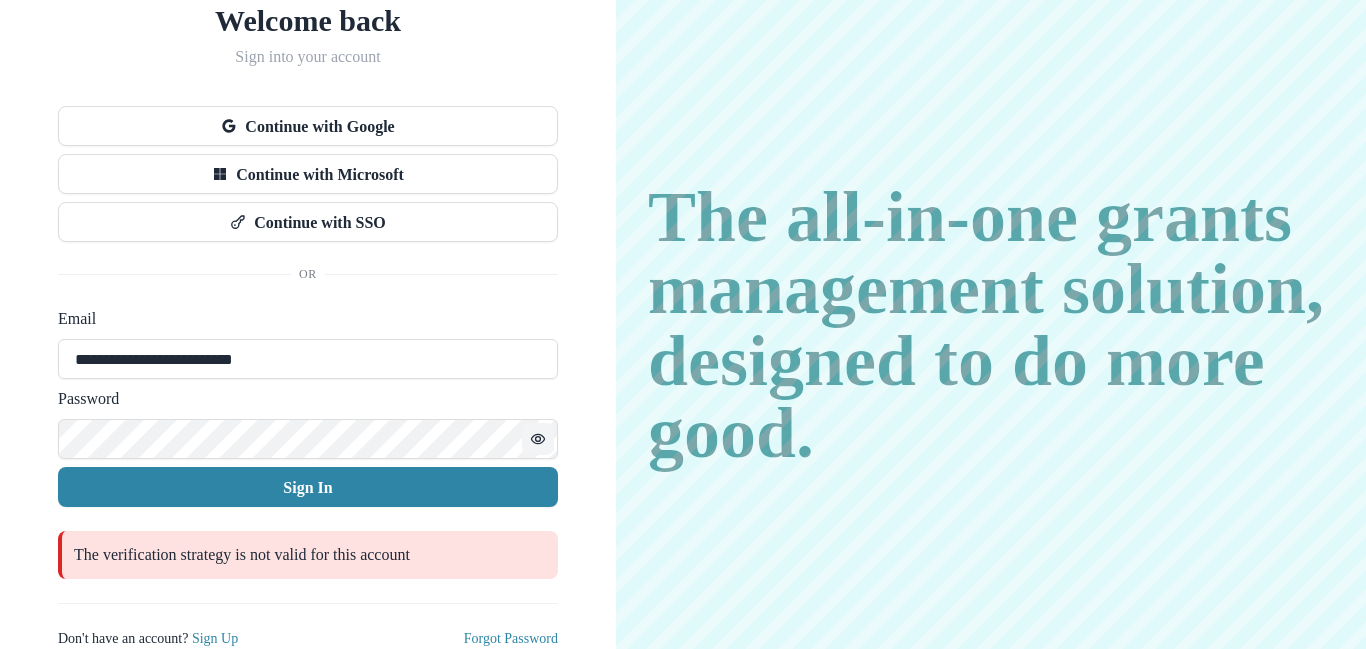 drag, startPoint x: 257, startPoint y: 540, endPoint x: 426, endPoint y: 554, distance: 169.57889 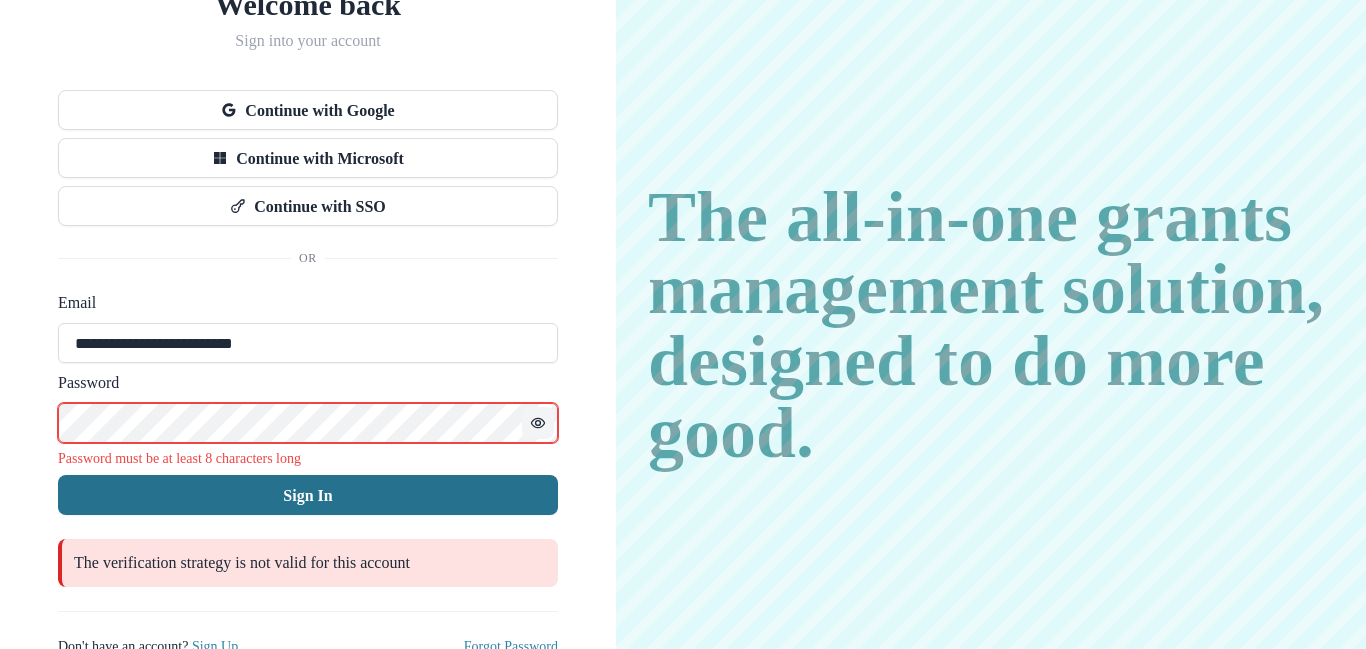 click on "Sign In" at bounding box center [308, 495] 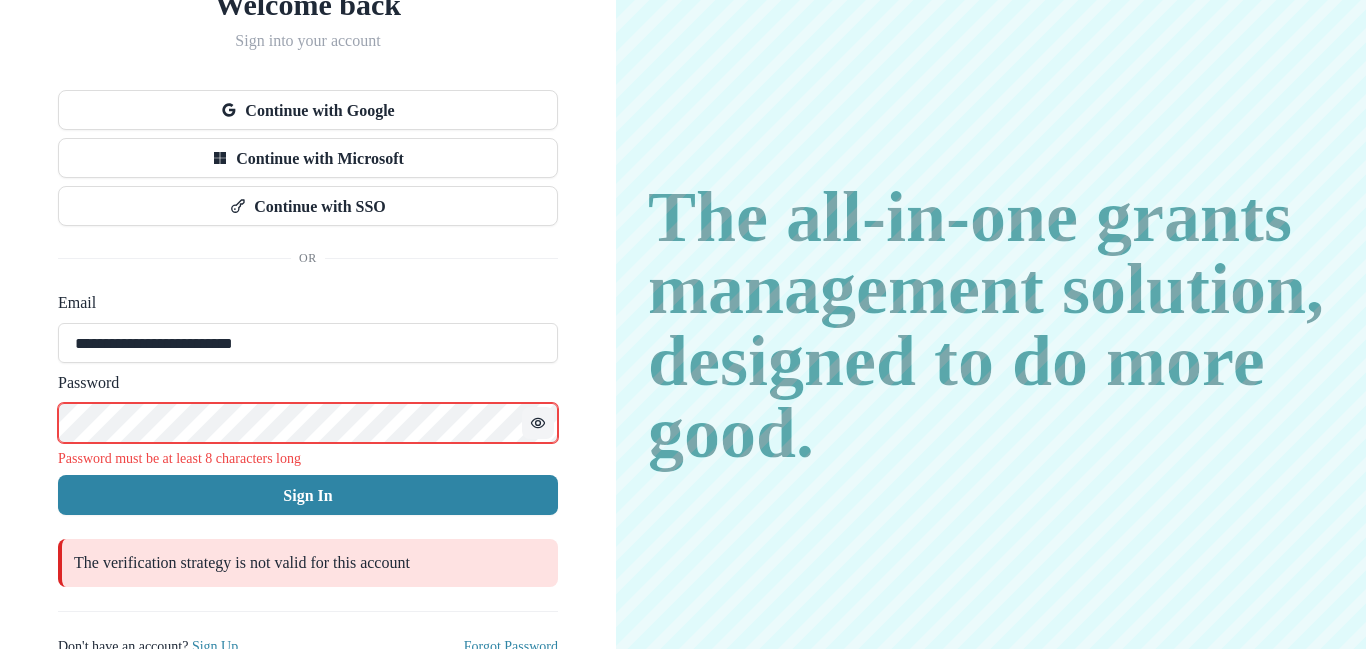 click on "Password must be at least 8 characters long" at bounding box center [308, 459] 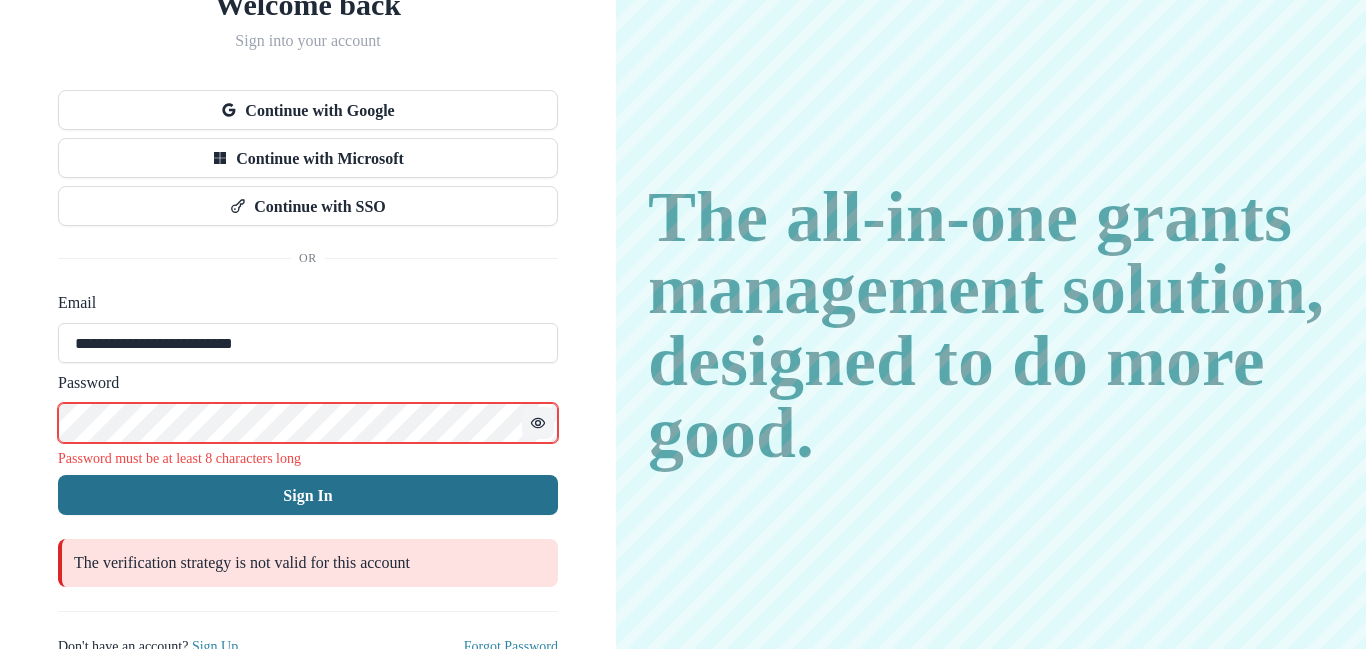 click on "Sign In" at bounding box center (308, 495) 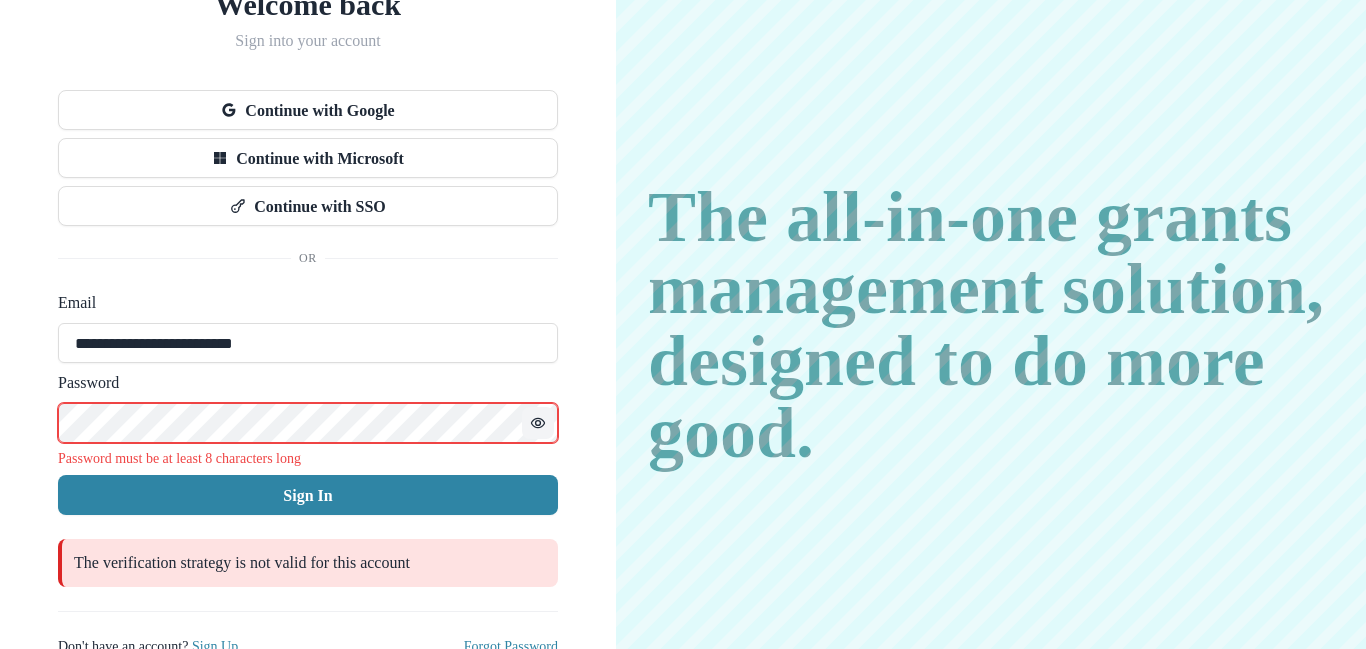 click at bounding box center [538, 423] 